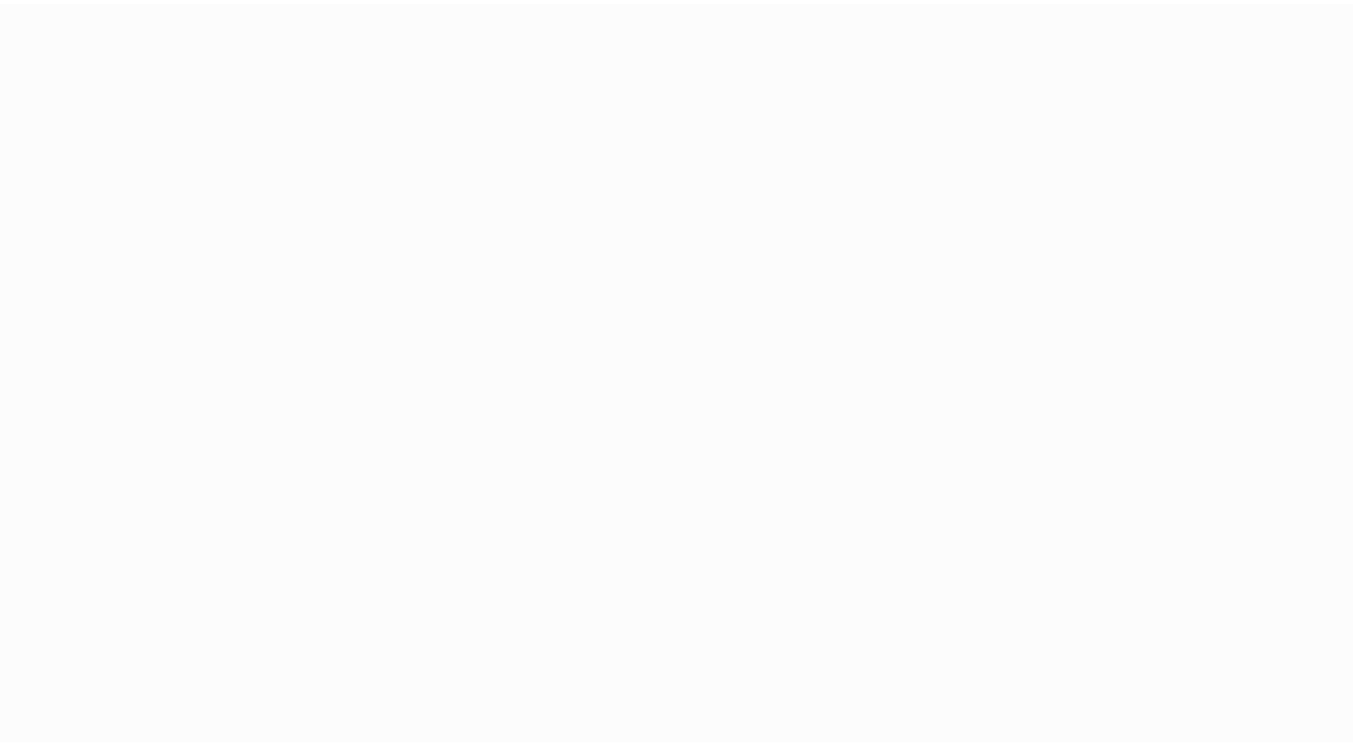 scroll, scrollTop: 0, scrollLeft: 0, axis: both 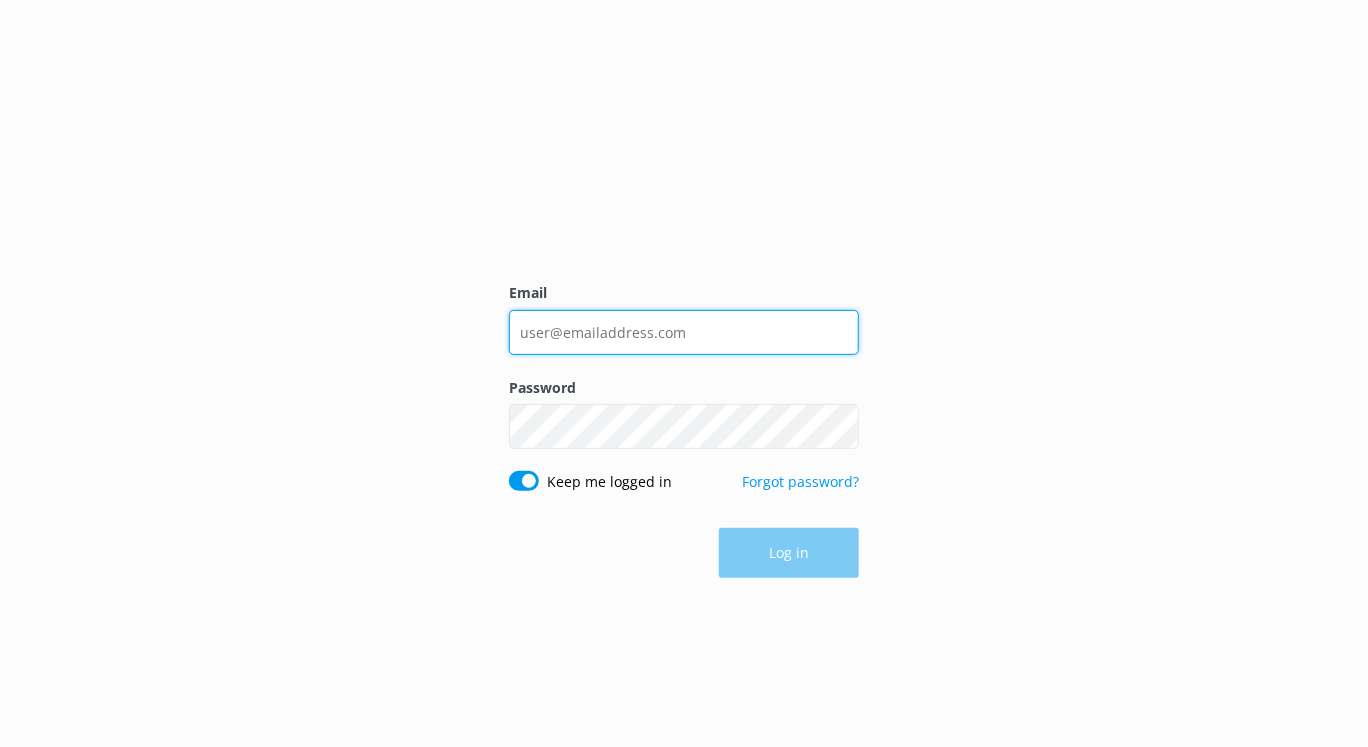 type on "[EMAIL_ADDRESS][DOMAIN_NAME]" 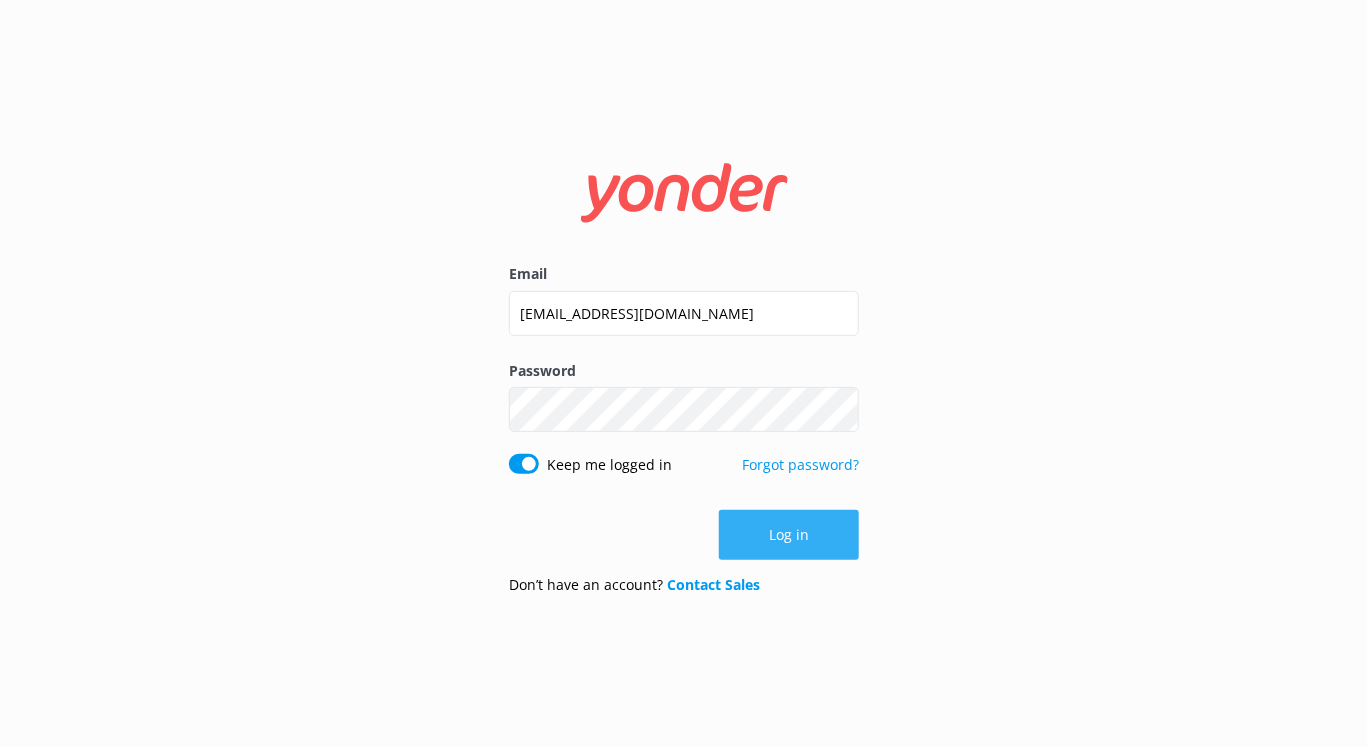 click on "Log in" at bounding box center [789, 535] 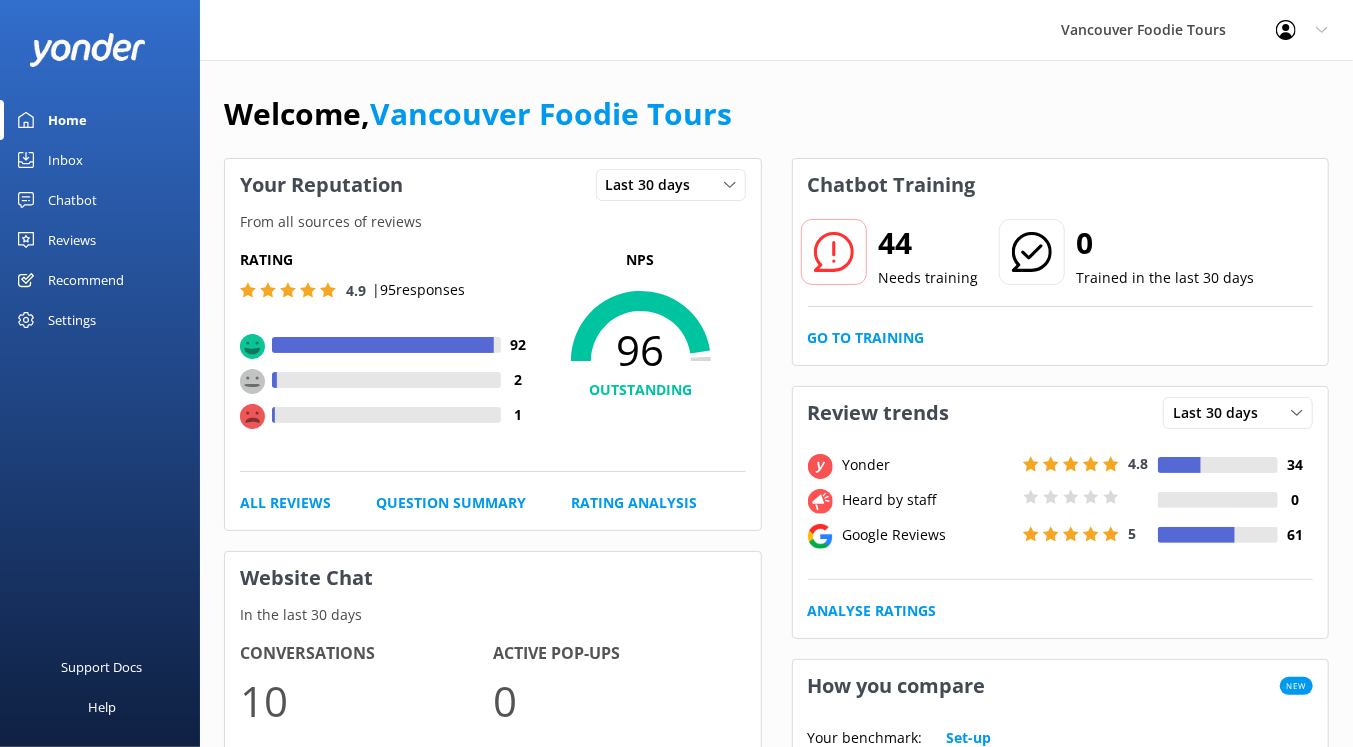 click on "Inbox" at bounding box center (100, 160) 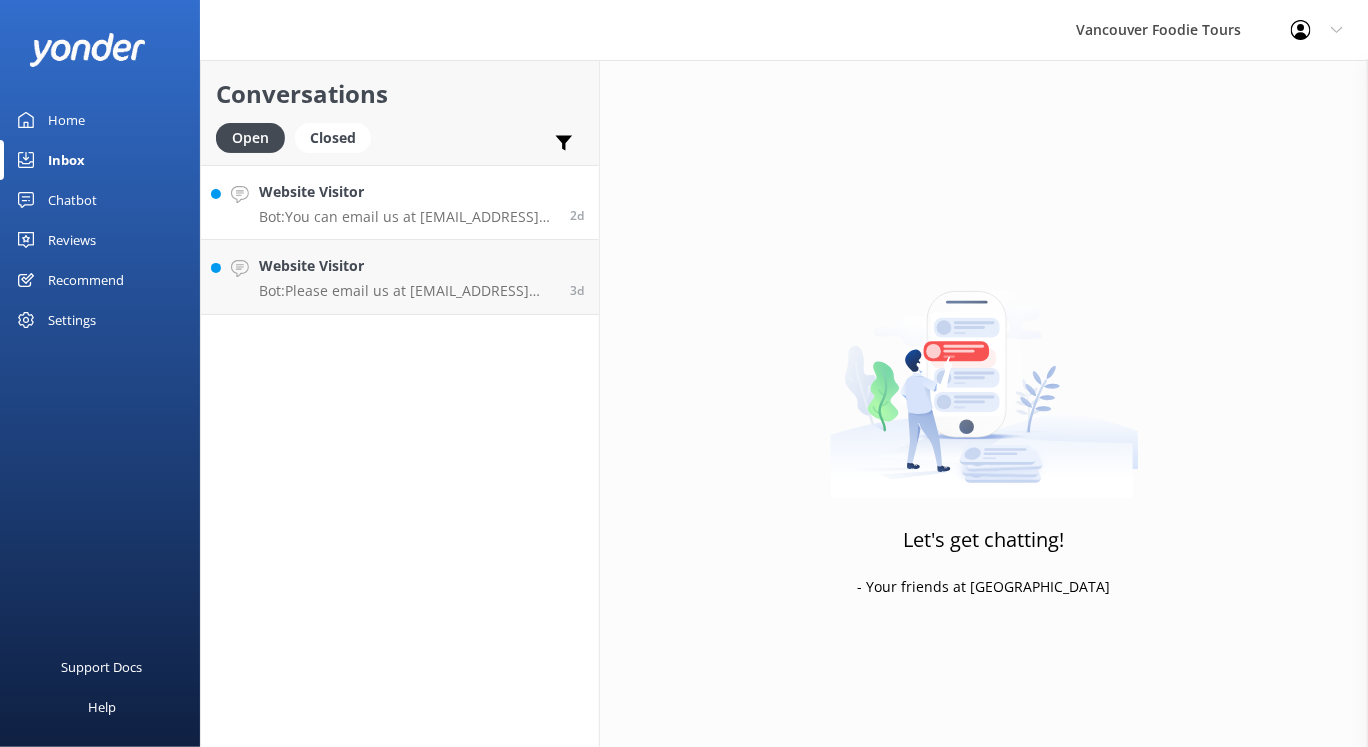 click on "Bot:  You can email us at [EMAIL_ADDRESS][DOMAIN_NAME]." at bounding box center [407, 217] 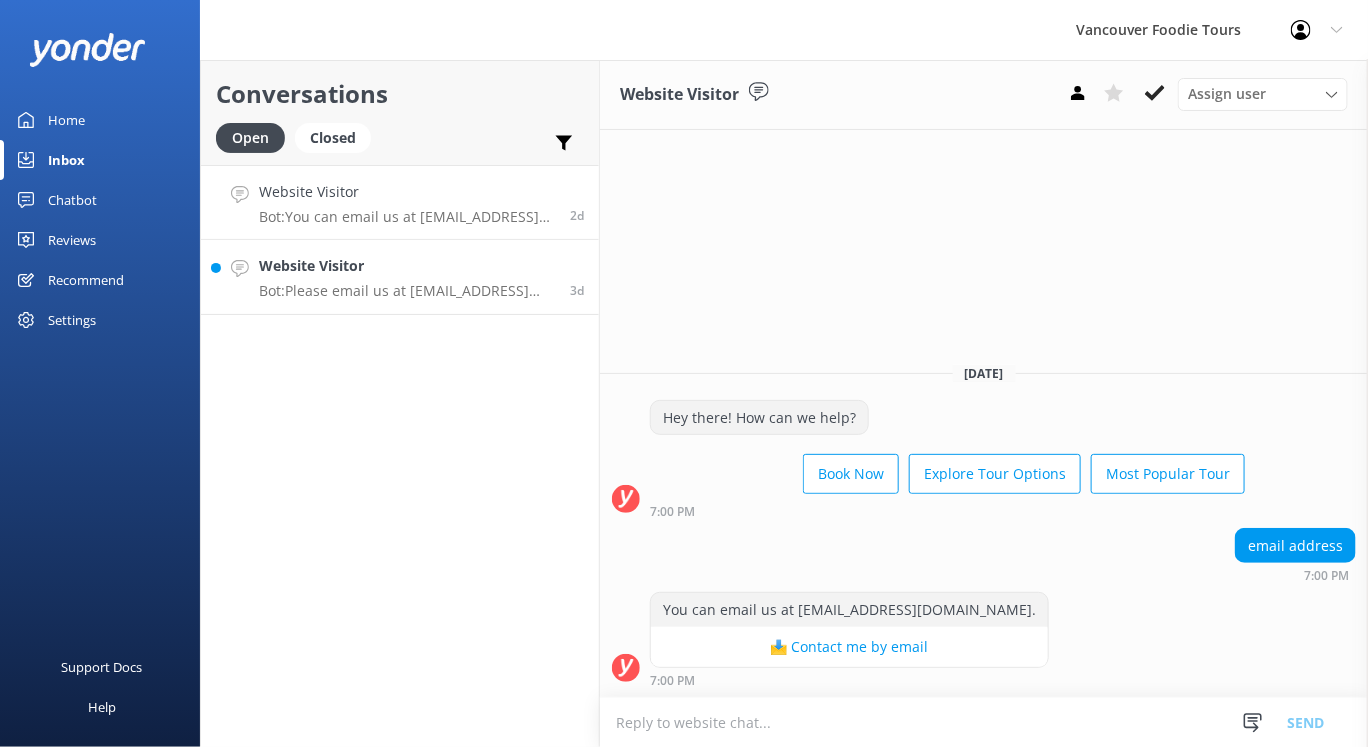 click on "Bot:  Please email us at [EMAIL_ADDRESS][DOMAIN_NAME] or call us at [PHONE_NUMBER] if you do not see your preferred date available at the time of booking. We can look into potentially finding an available guide!" at bounding box center [407, 291] 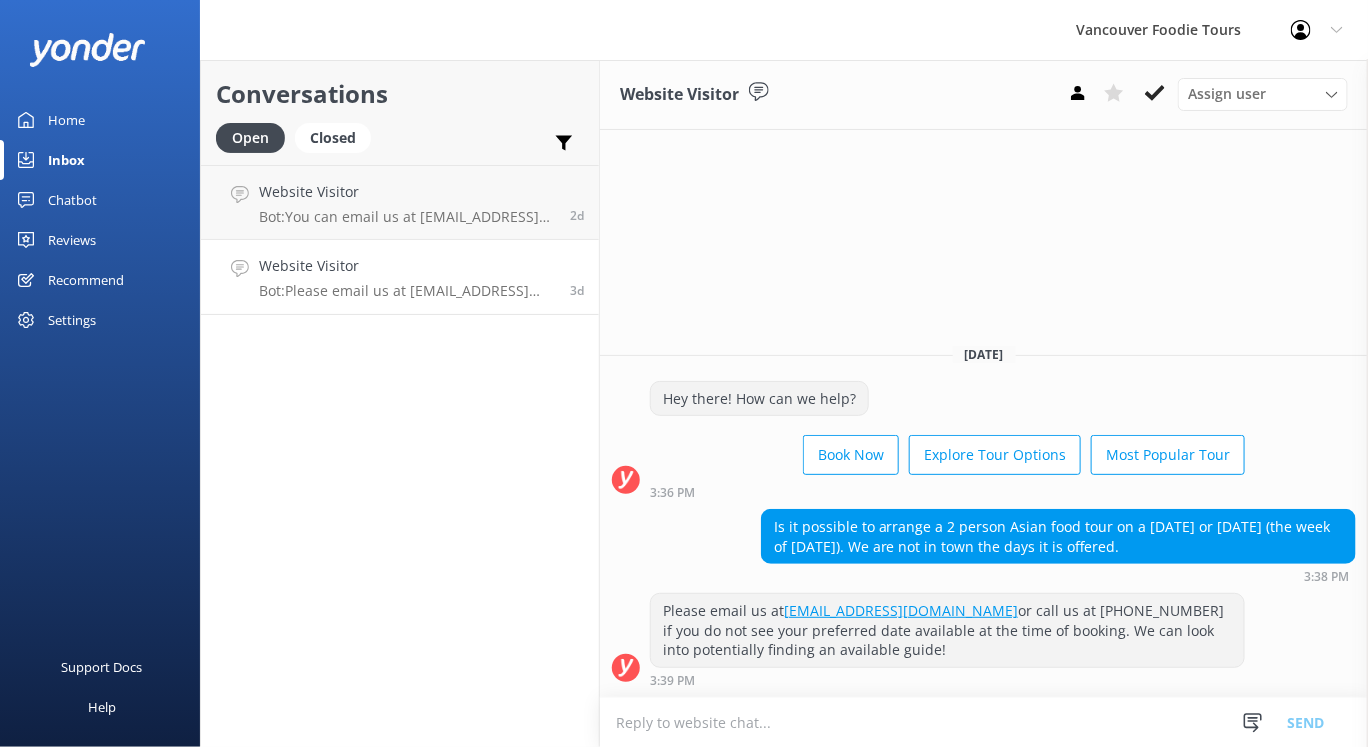 click at bounding box center [984, 722] 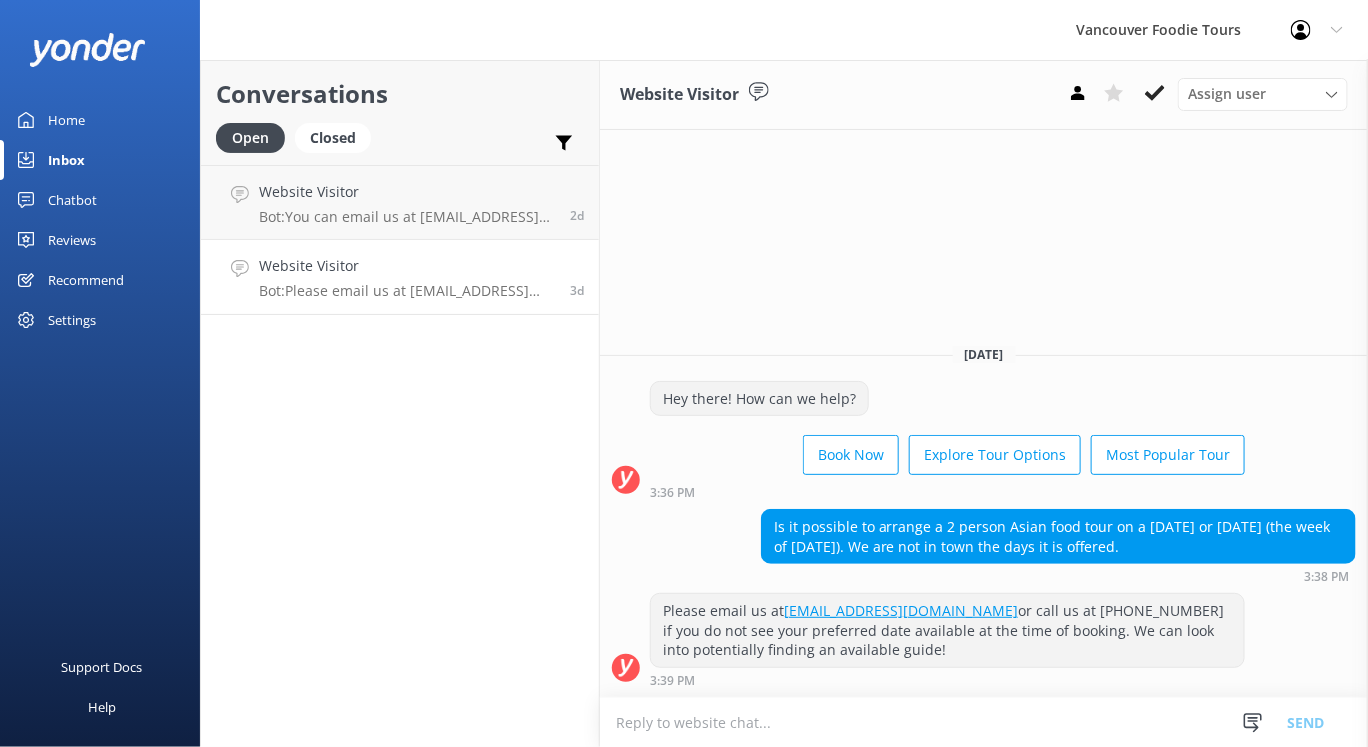 click at bounding box center [984, 722] 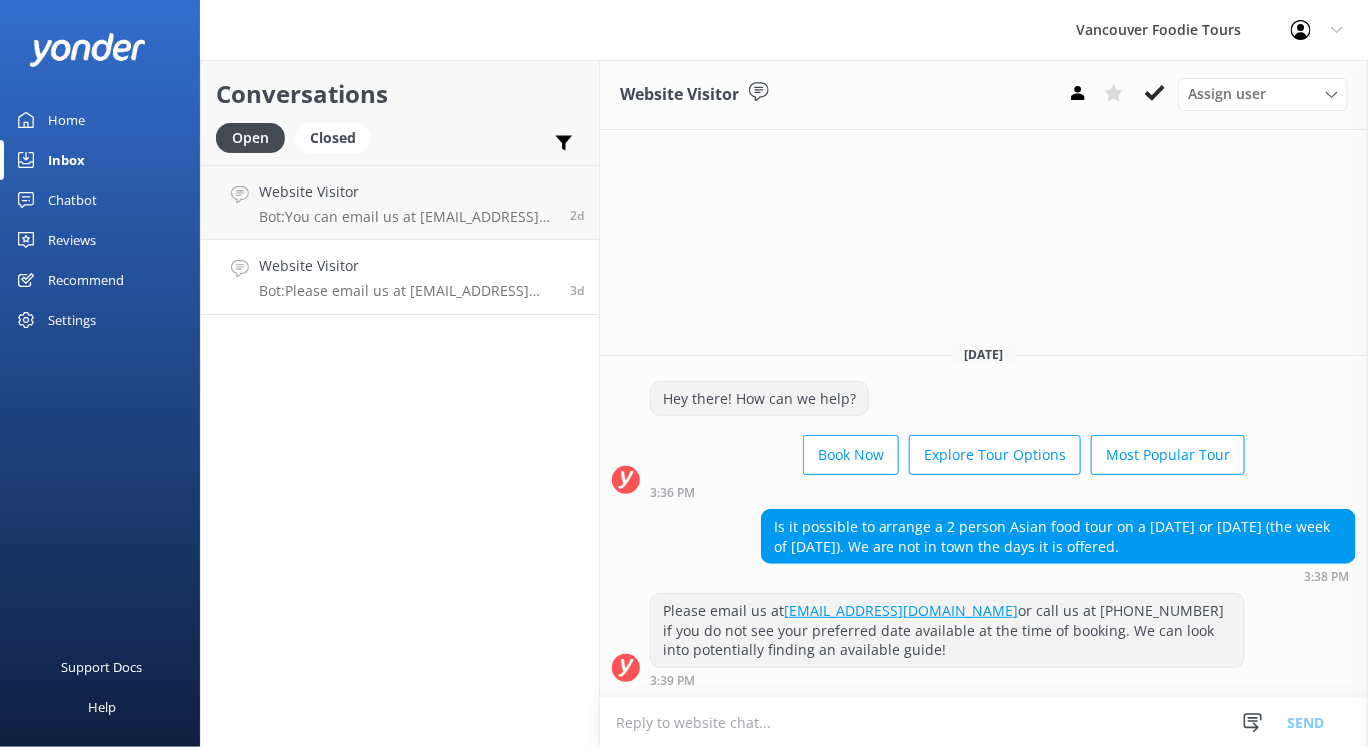 click at bounding box center [984, 722] 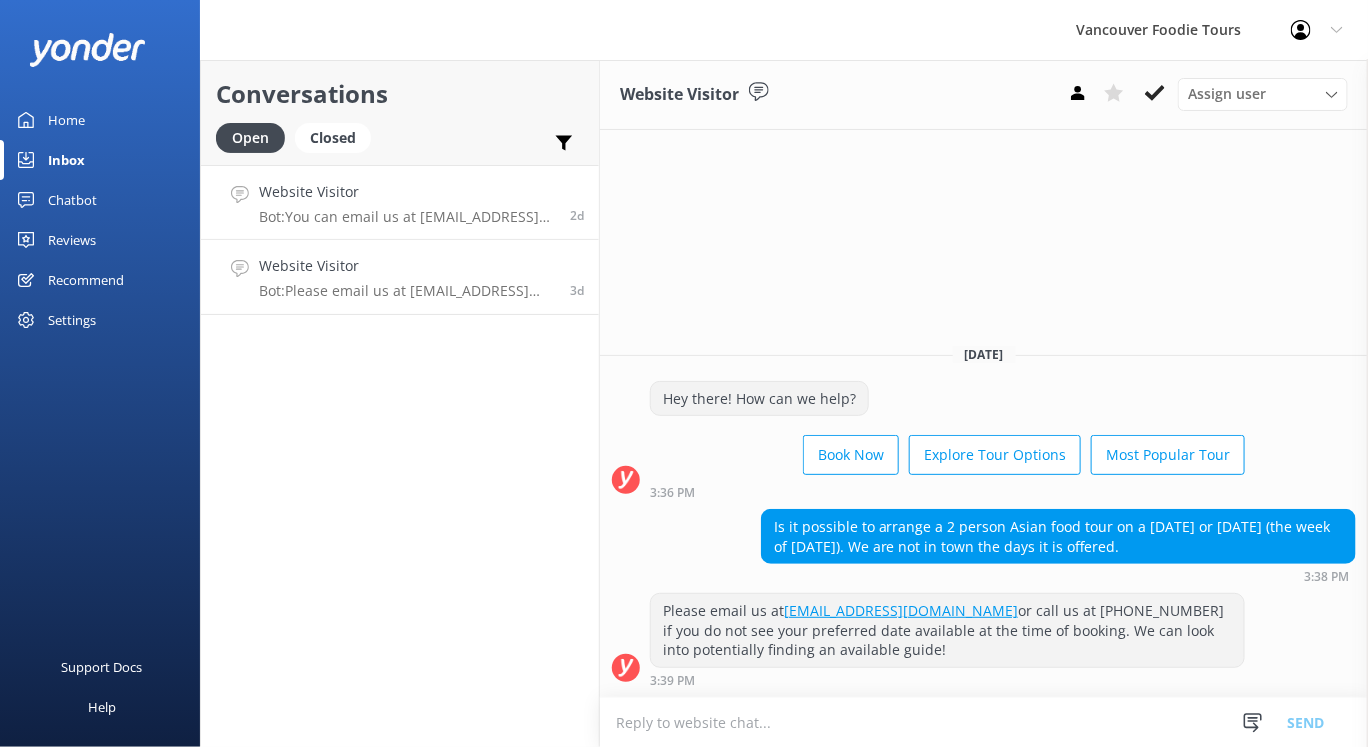 click on "Bot:  You can email us at [EMAIL_ADDRESS][DOMAIN_NAME]." at bounding box center [407, 217] 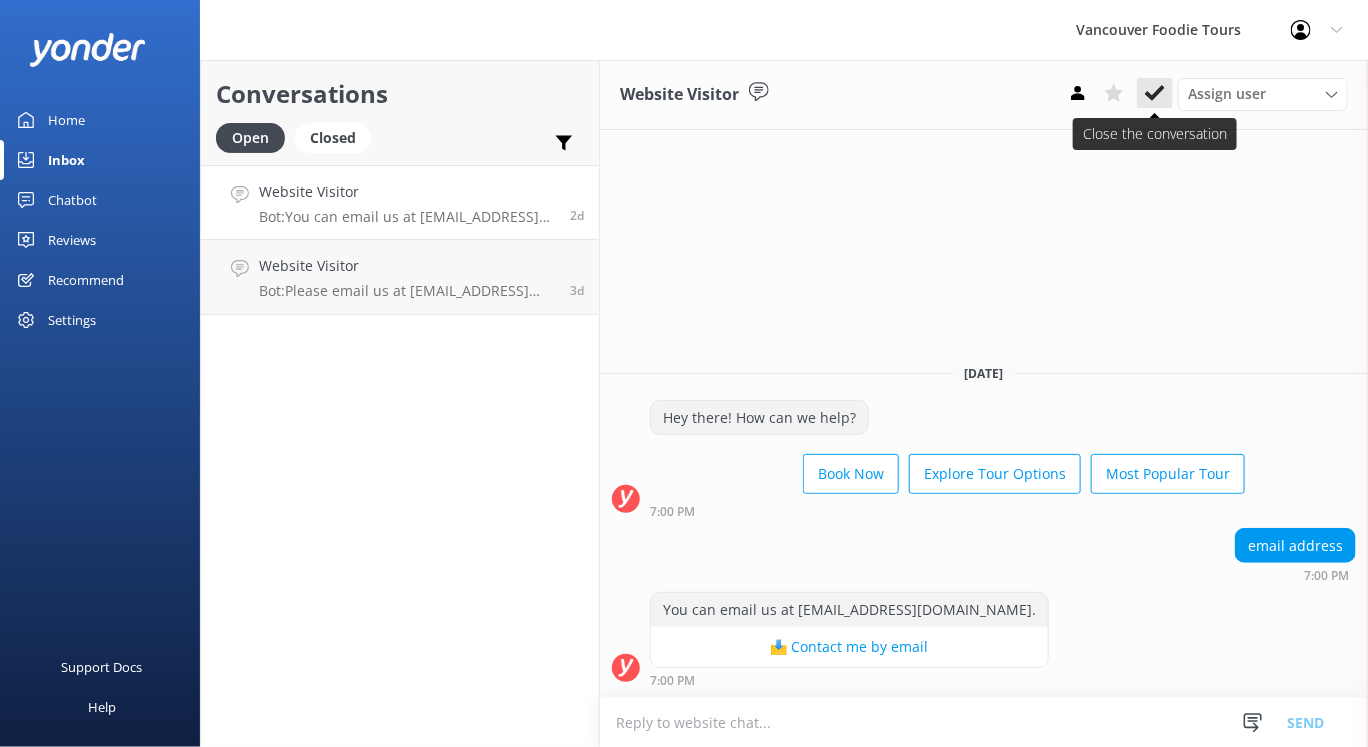 click 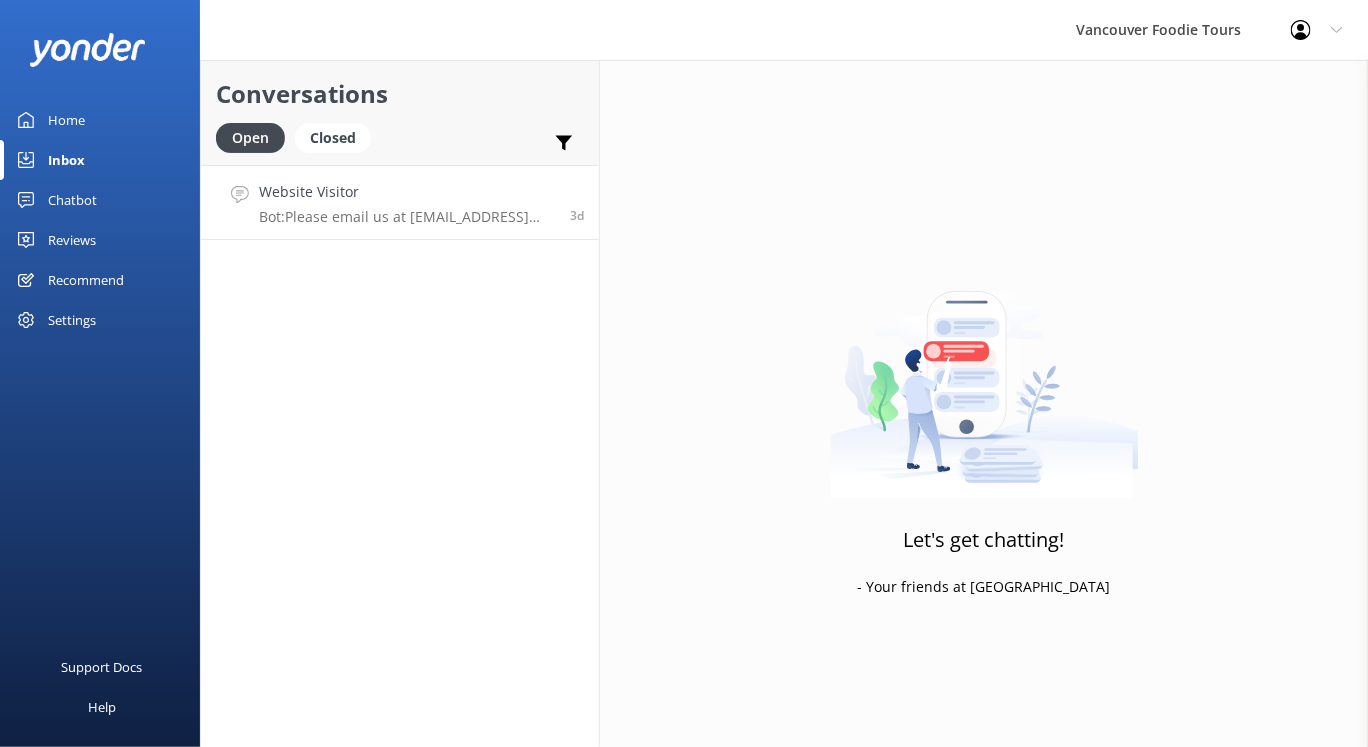 click on "Website Visitor Bot:  Please email us at [EMAIL_ADDRESS][DOMAIN_NAME] or call us at [PHONE_NUMBER] if you do not see your preferred date available at the time of booking. We can look into potentially finding an available guide!" at bounding box center (407, 202) 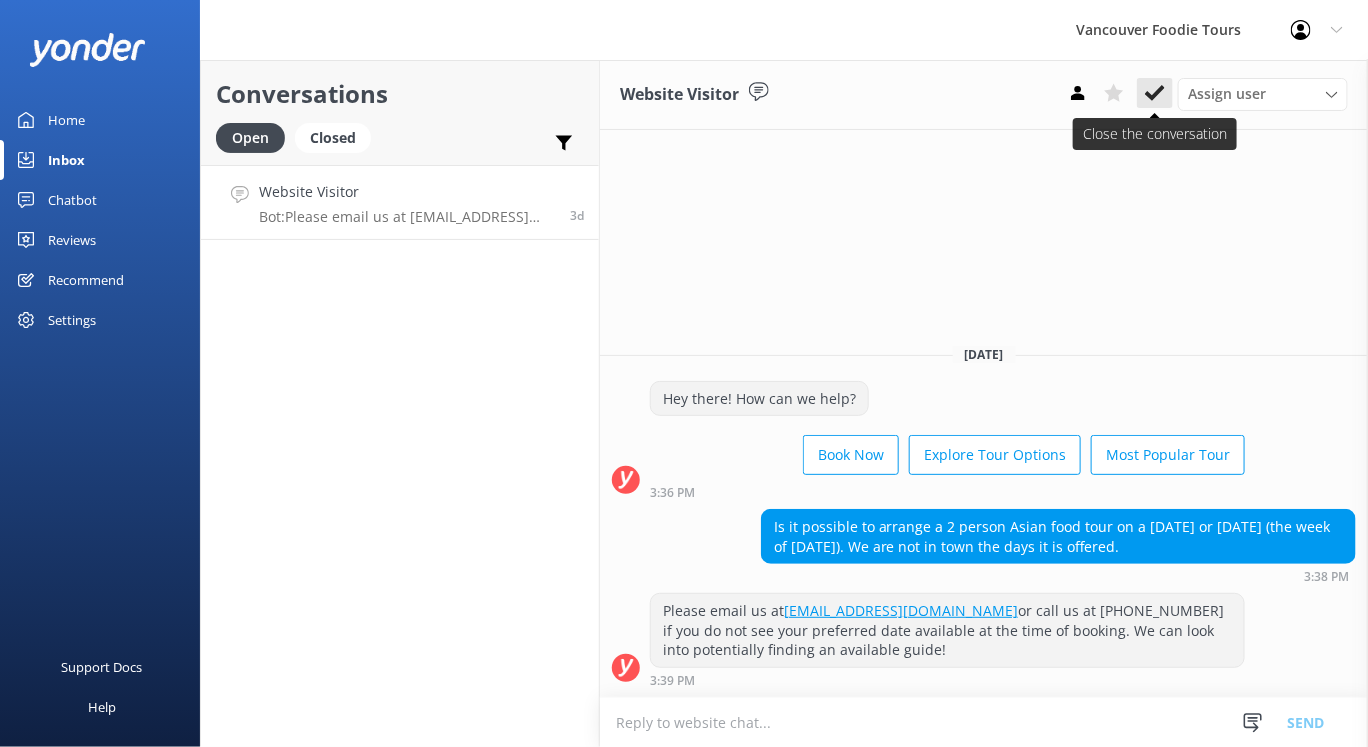 click 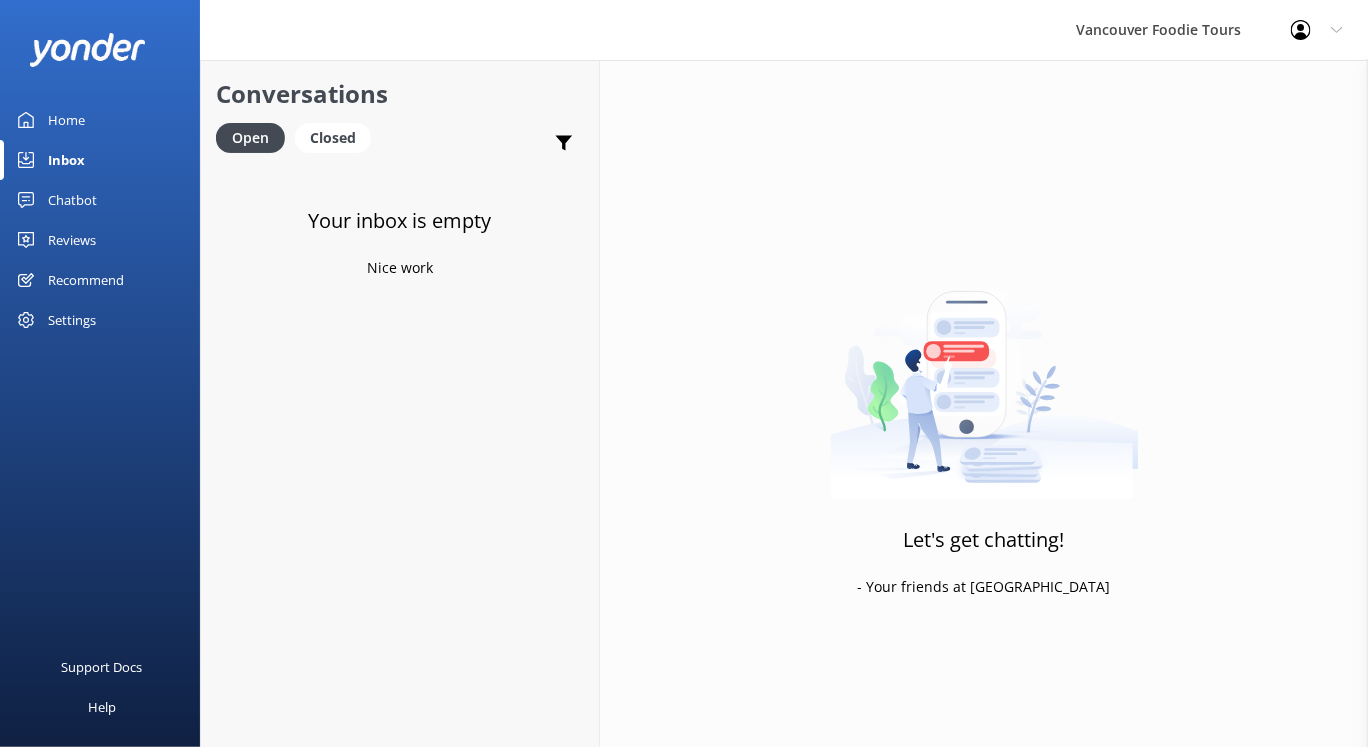 click on "Chatbot" at bounding box center [72, 200] 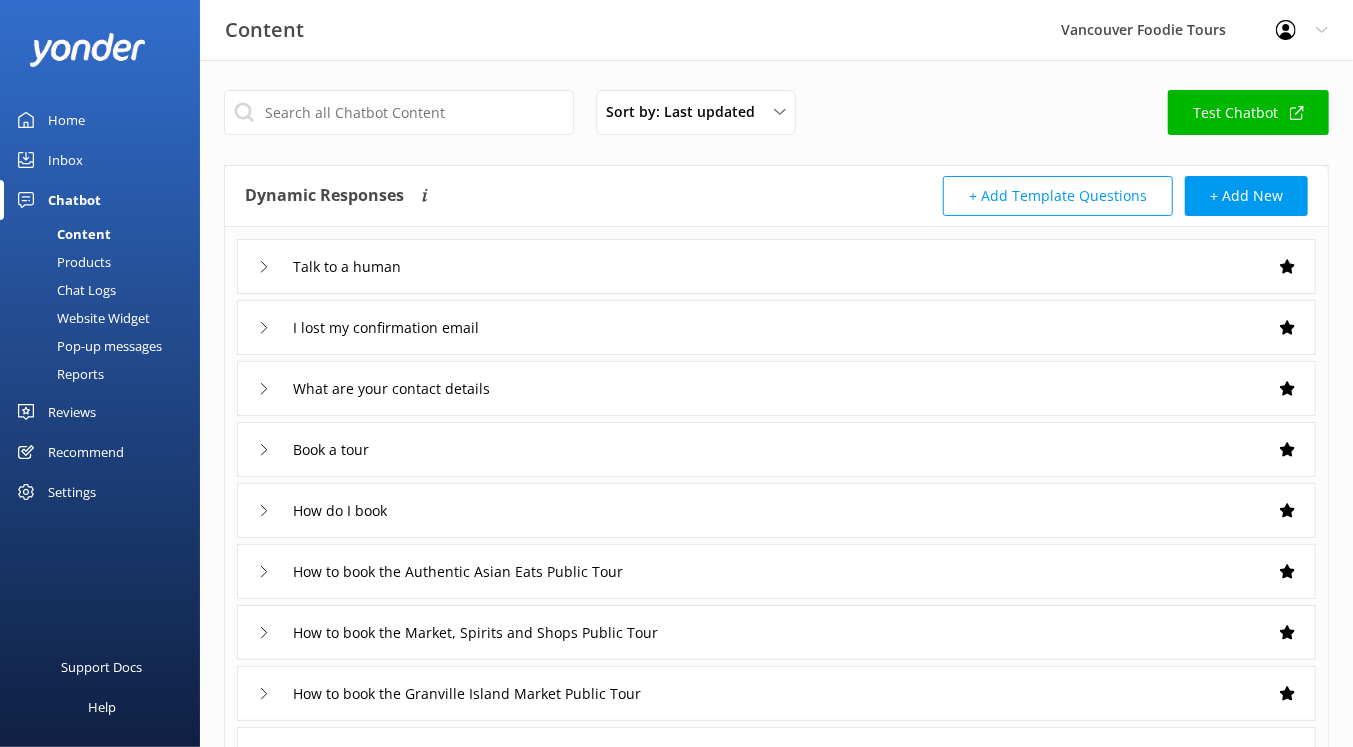 click on "Reviews" at bounding box center (72, 412) 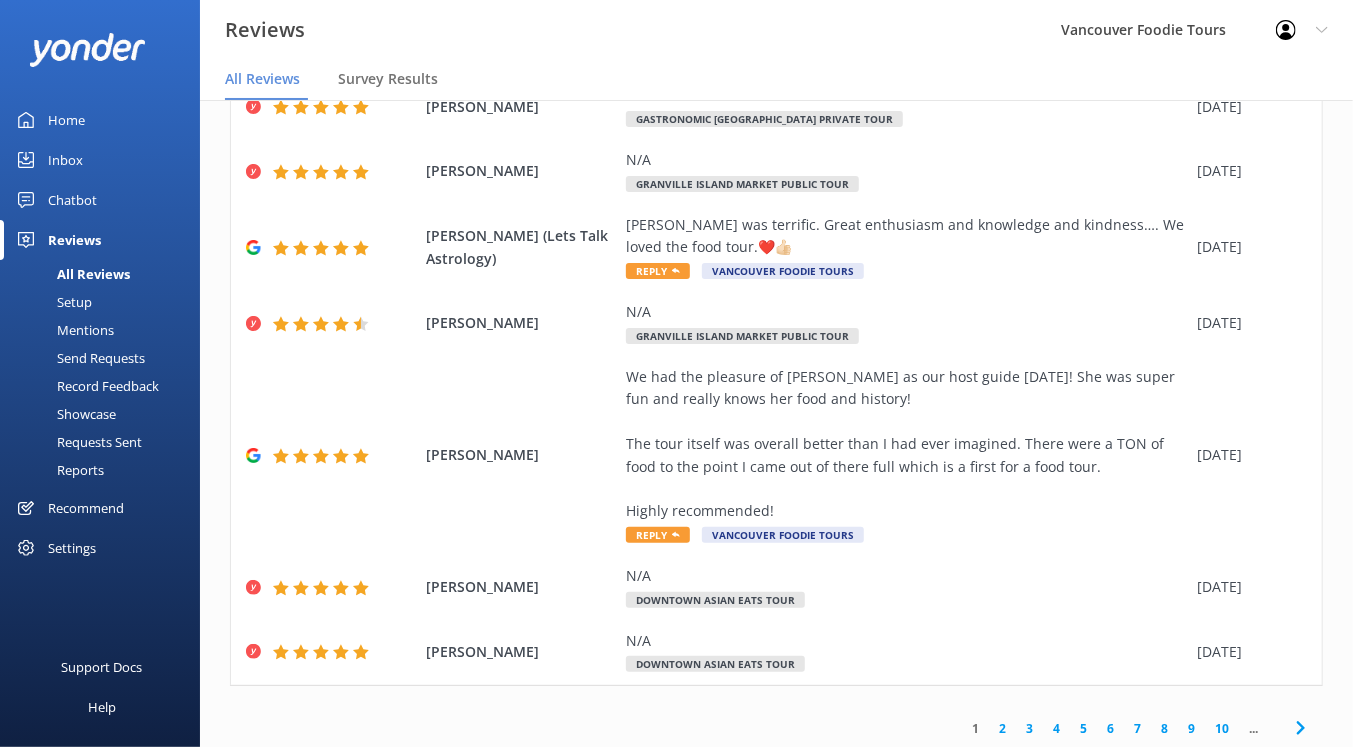 scroll, scrollTop: 412, scrollLeft: 0, axis: vertical 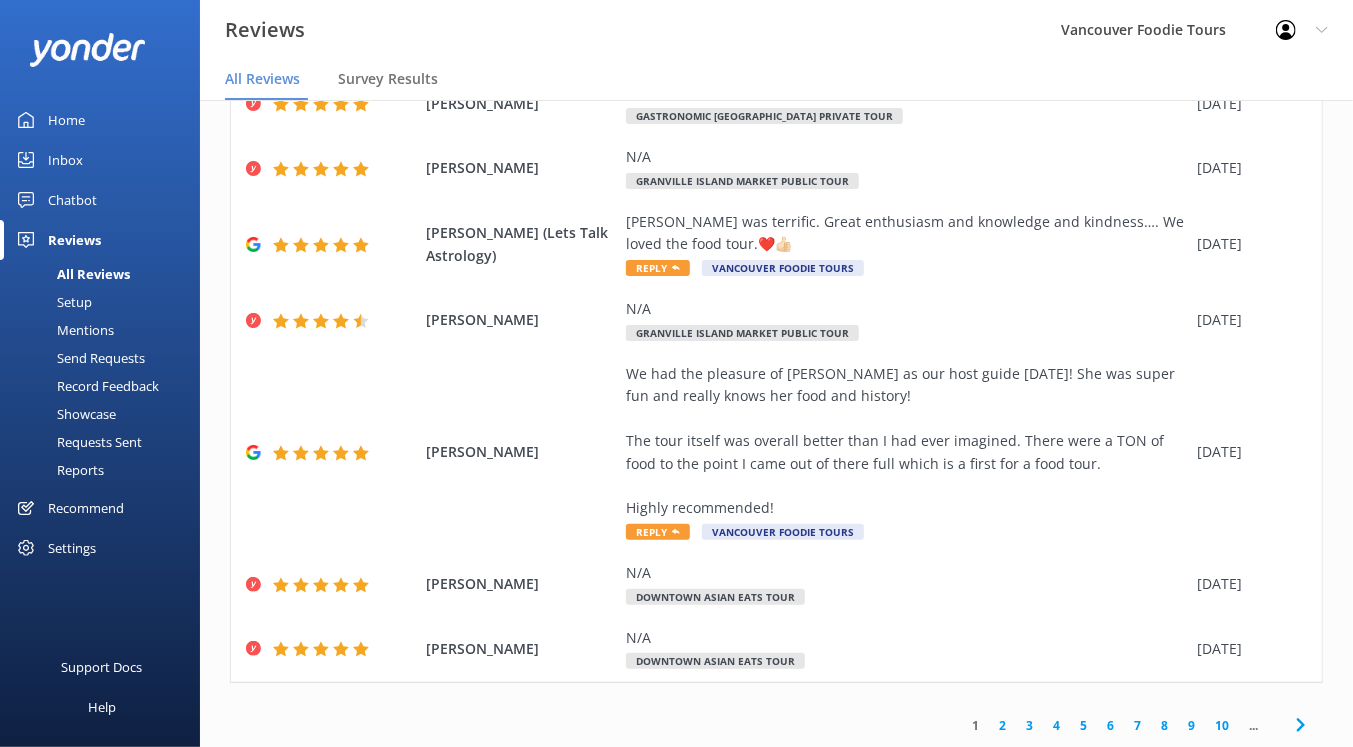 click on "2" at bounding box center (1002, 725) 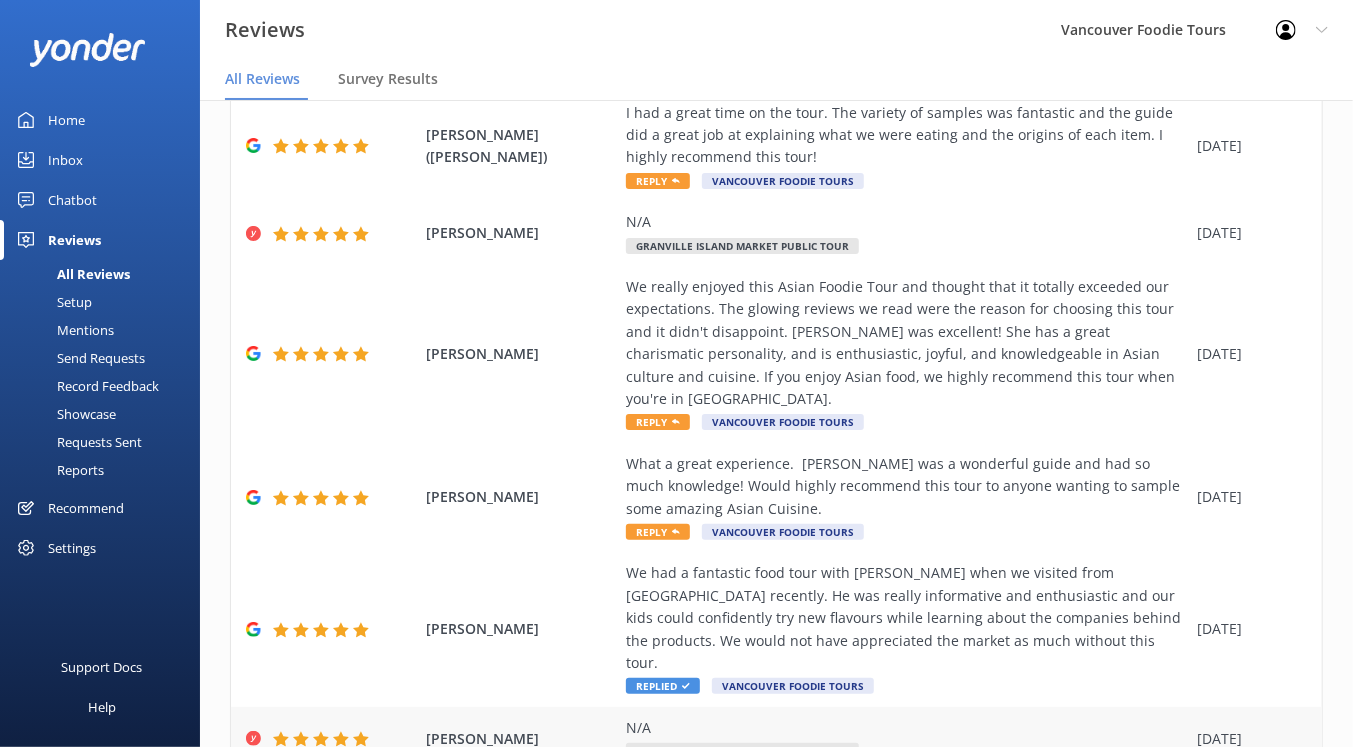 scroll, scrollTop: 590, scrollLeft: 0, axis: vertical 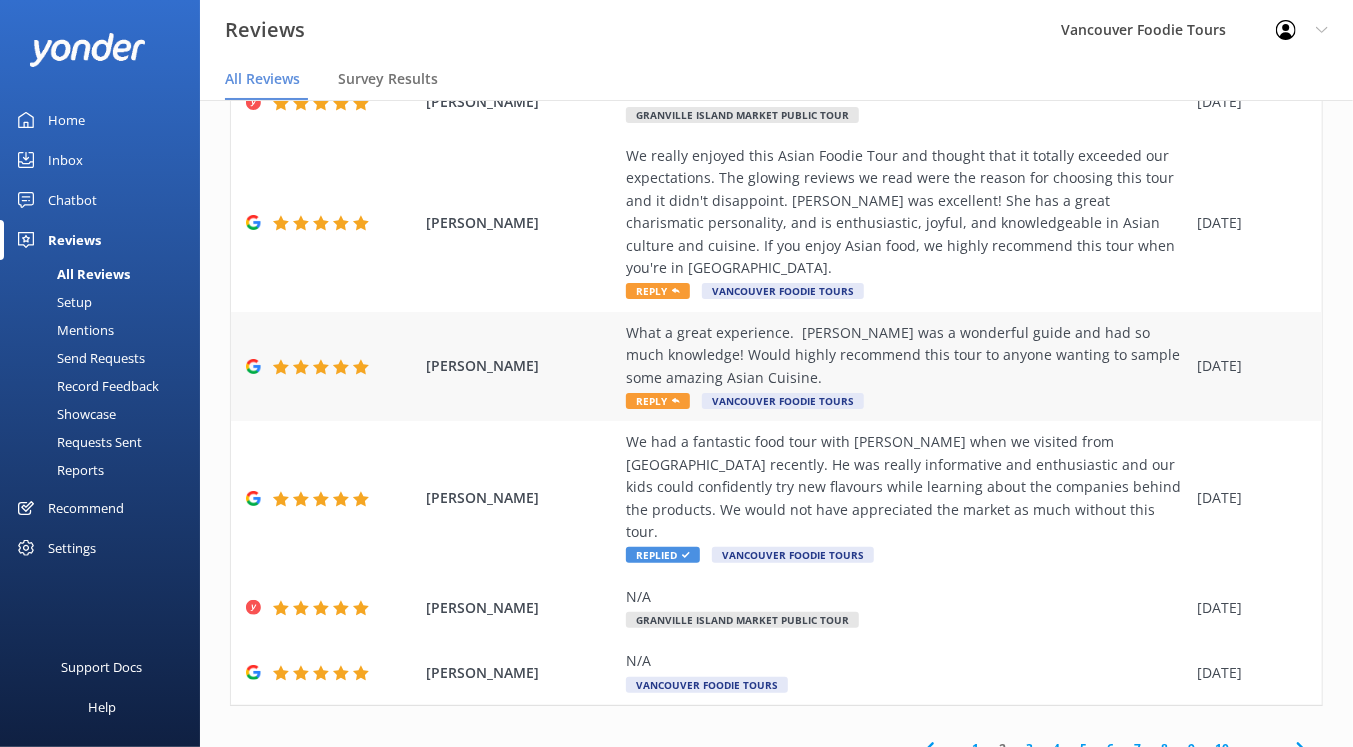 click on "What a great experience.  [PERSON_NAME] was a wonderful guide and had so much knowledge! Would highly recommend this tour to anyone wanting to sample some amazing Asian Cuisine." at bounding box center (906, 355) 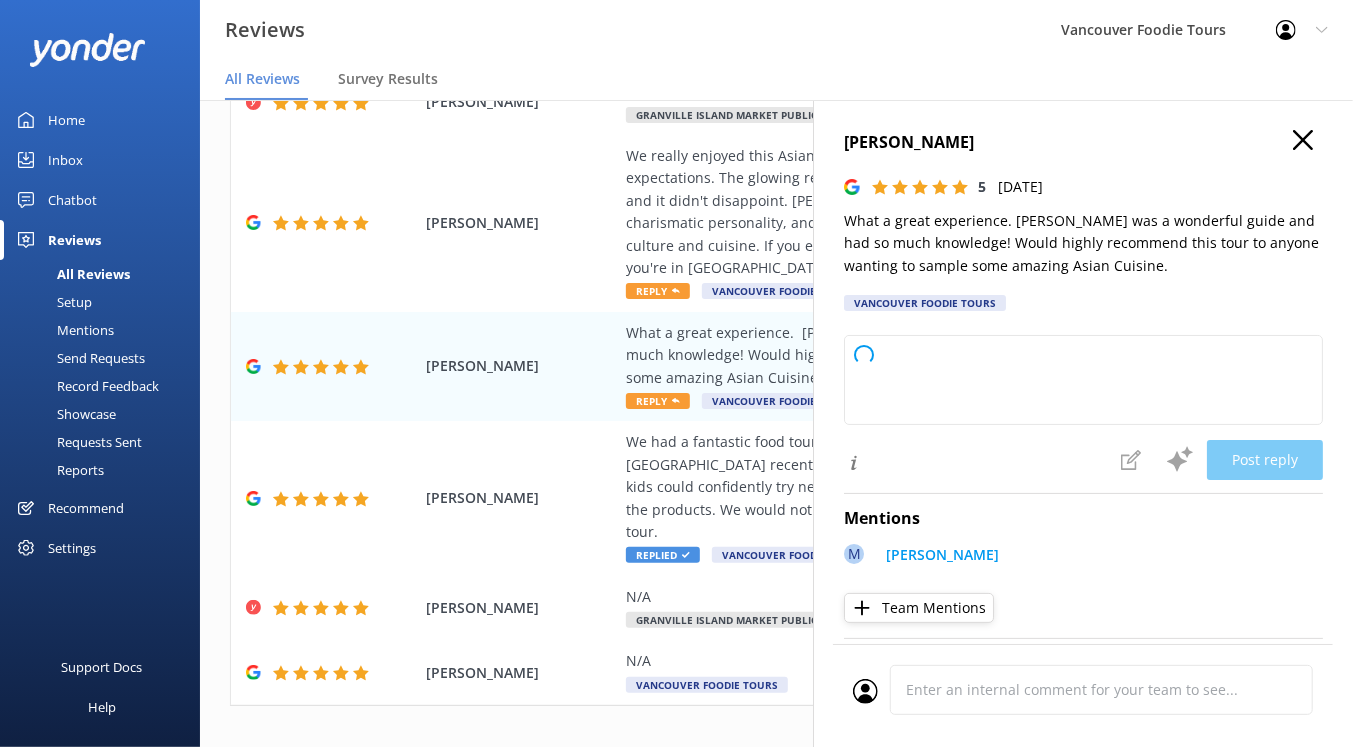 type on "Thank you so much for your kind words! We’re thrilled you enjoyed your tour and that [PERSON_NAME] made it such a memorable experience. We appreciate your recommendation and hope to welcome you again soon!" 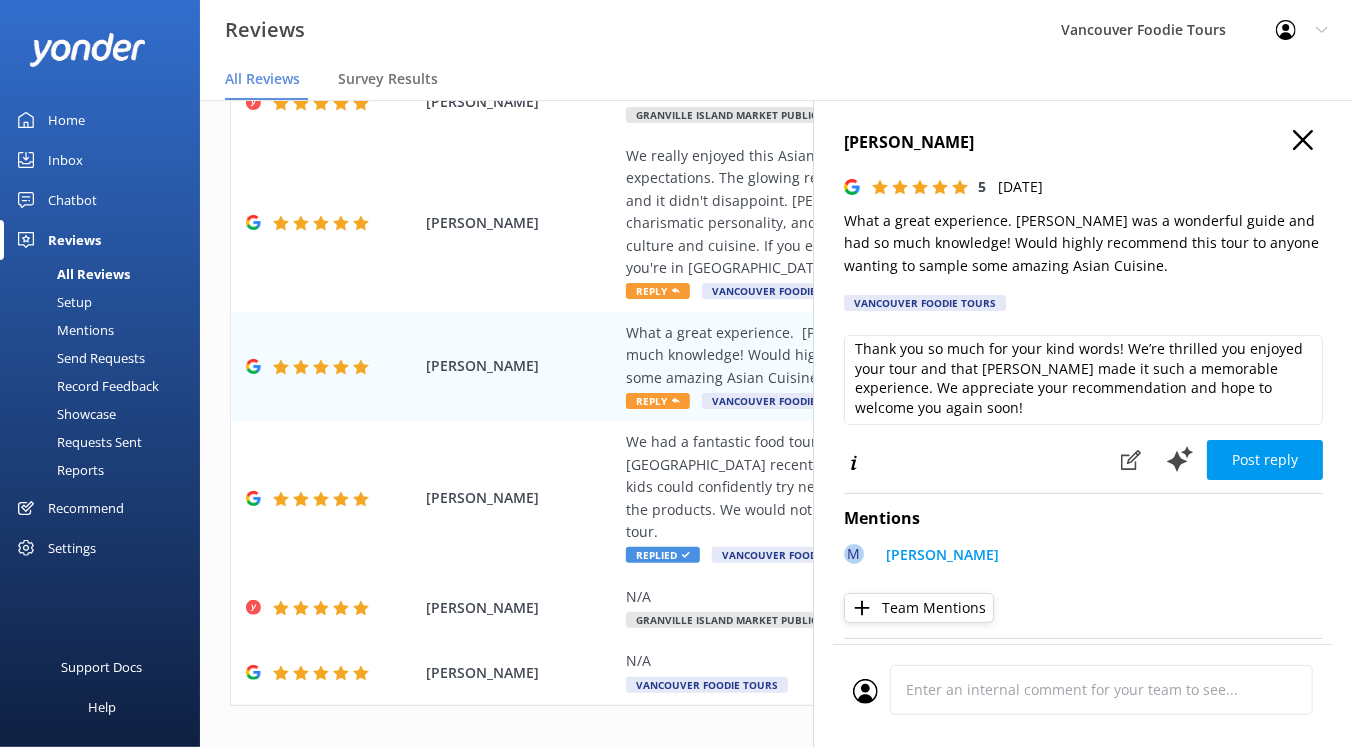 scroll, scrollTop: 9, scrollLeft: 0, axis: vertical 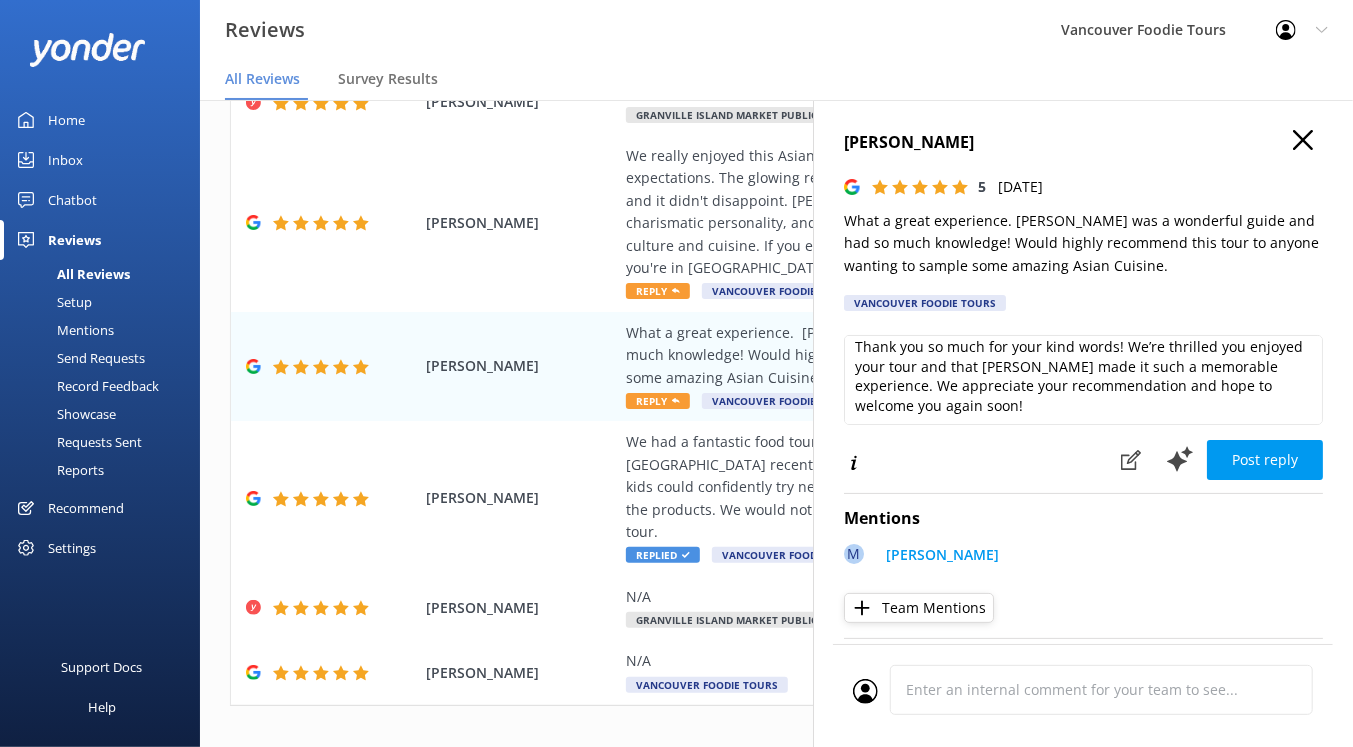 click on "[PERSON_NAME]" at bounding box center [1083, 143] 